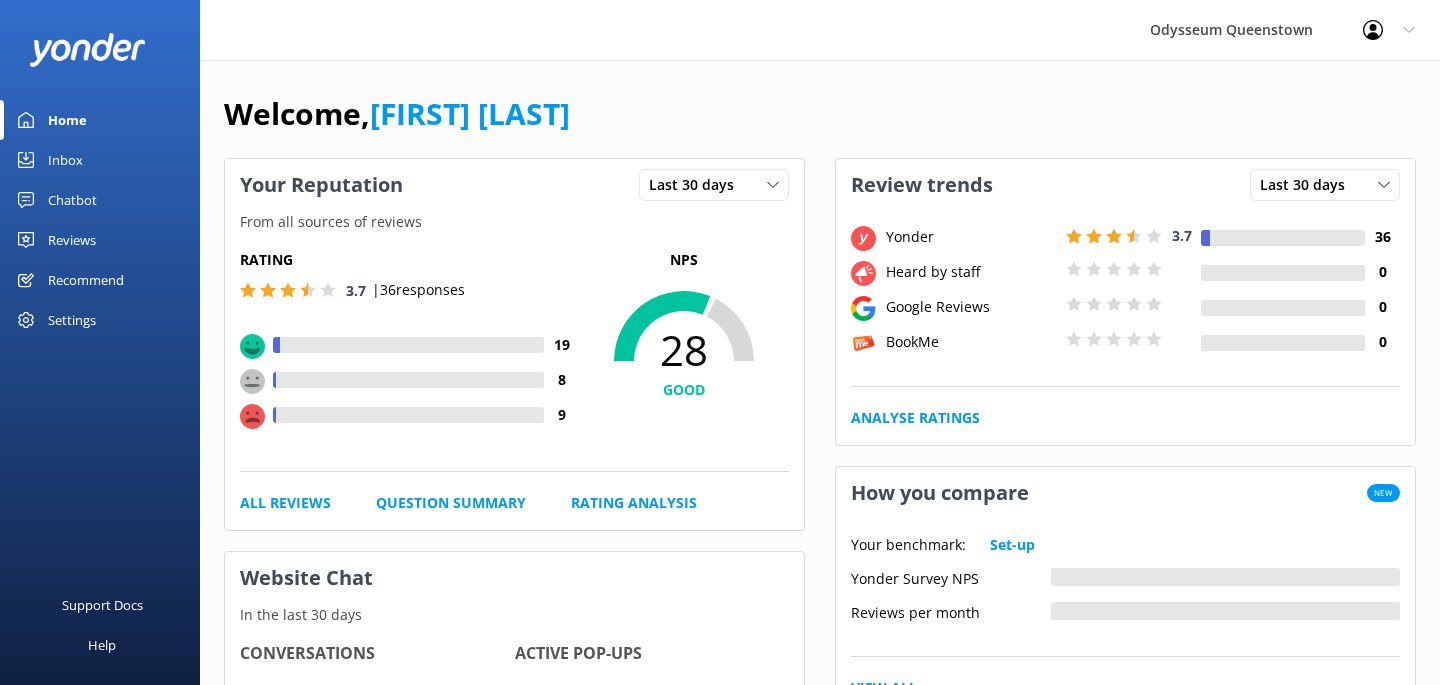 scroll, scrollTop: 0, scrollLeft: 0, axis: both 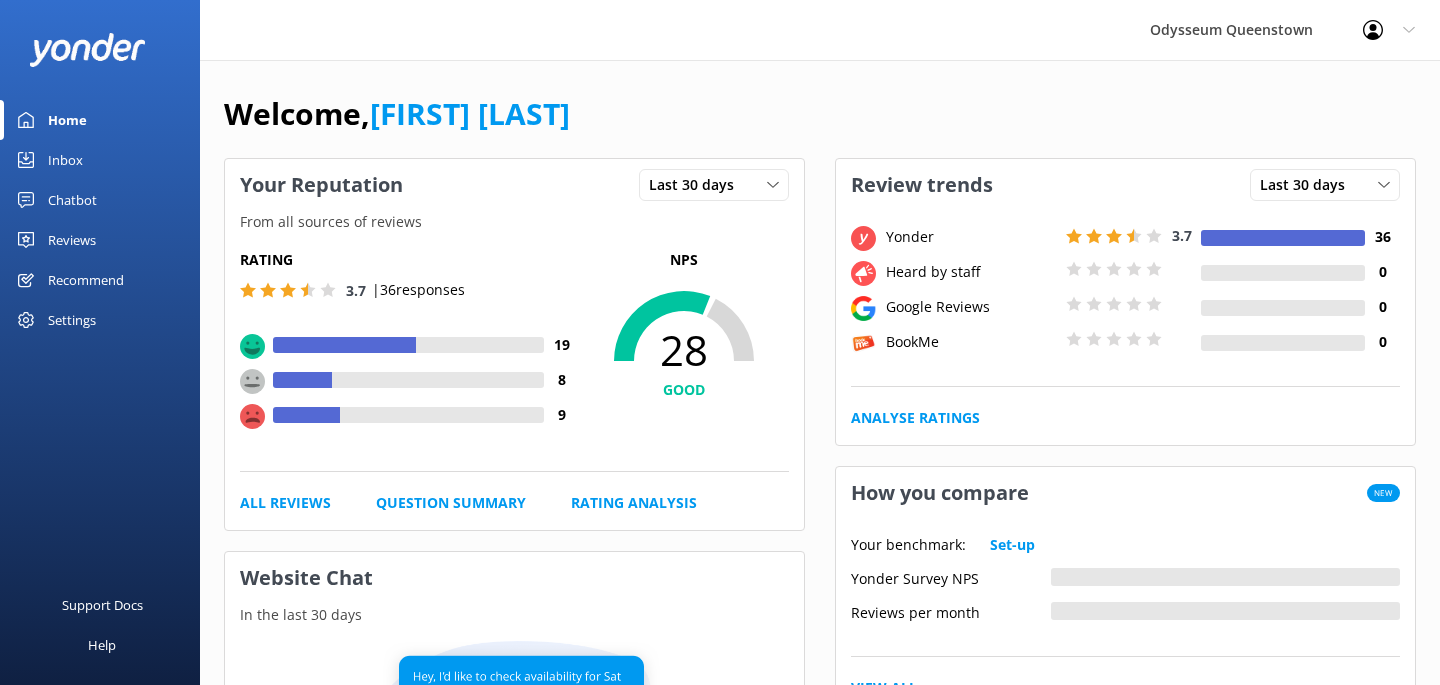 click on "Reviews" at bounding box center [72, 240] 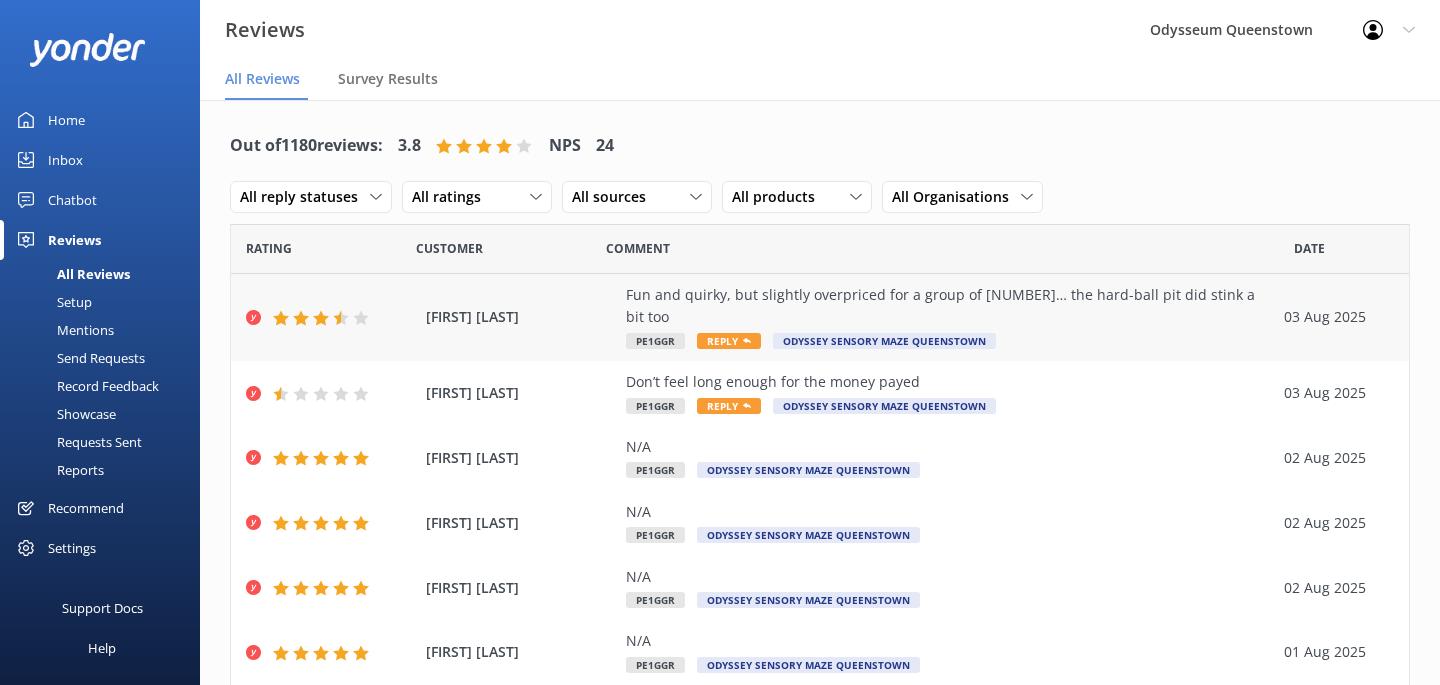 click on "Fun and quirky, but slightly overpriced for a group of [NUMBER]… the hard-ball pit did stink a bit too" at bounding box center [950, 306] 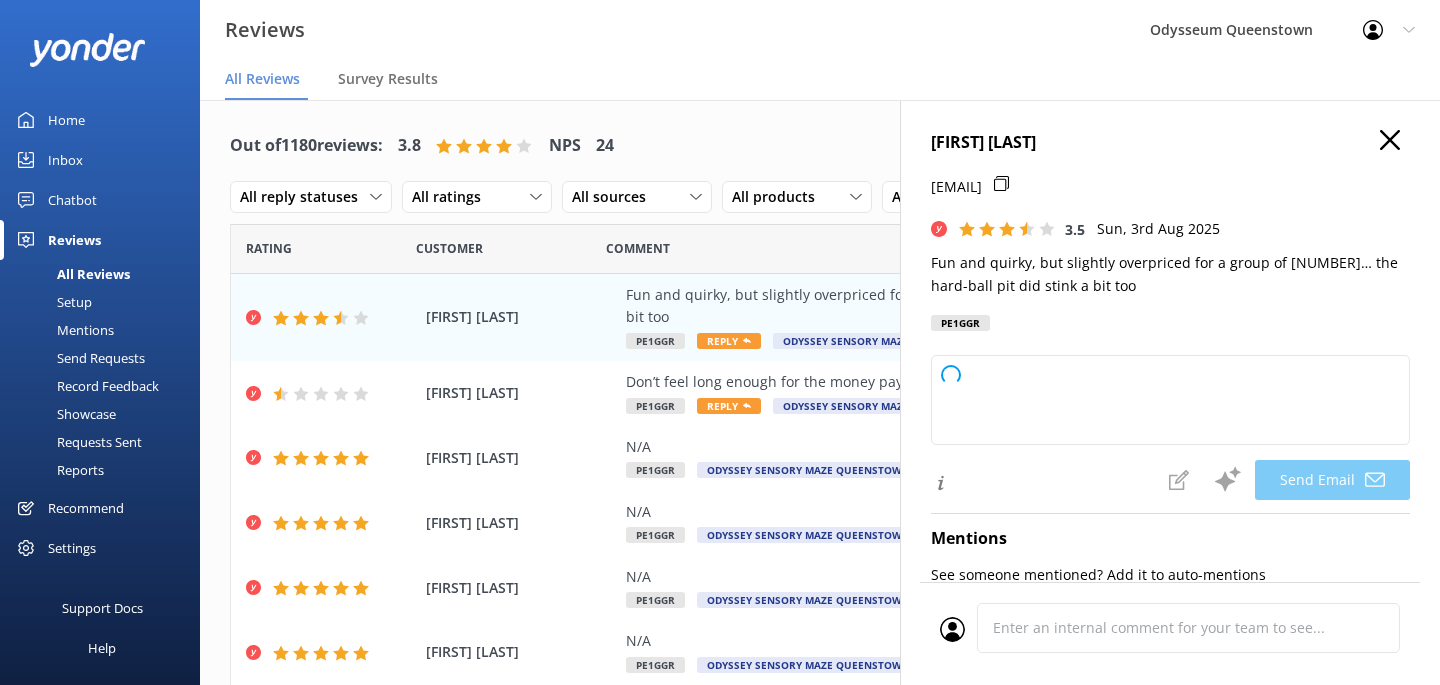 type on "Hi [FIRST], thanks so much for your feedback! We're glad you enjoyed the fun and quirky atmosphere. We appreciate your comments about pricing and the ball pit, and we'll definitely look into improving those areas. Hope to welcome you and your group back again soon!" 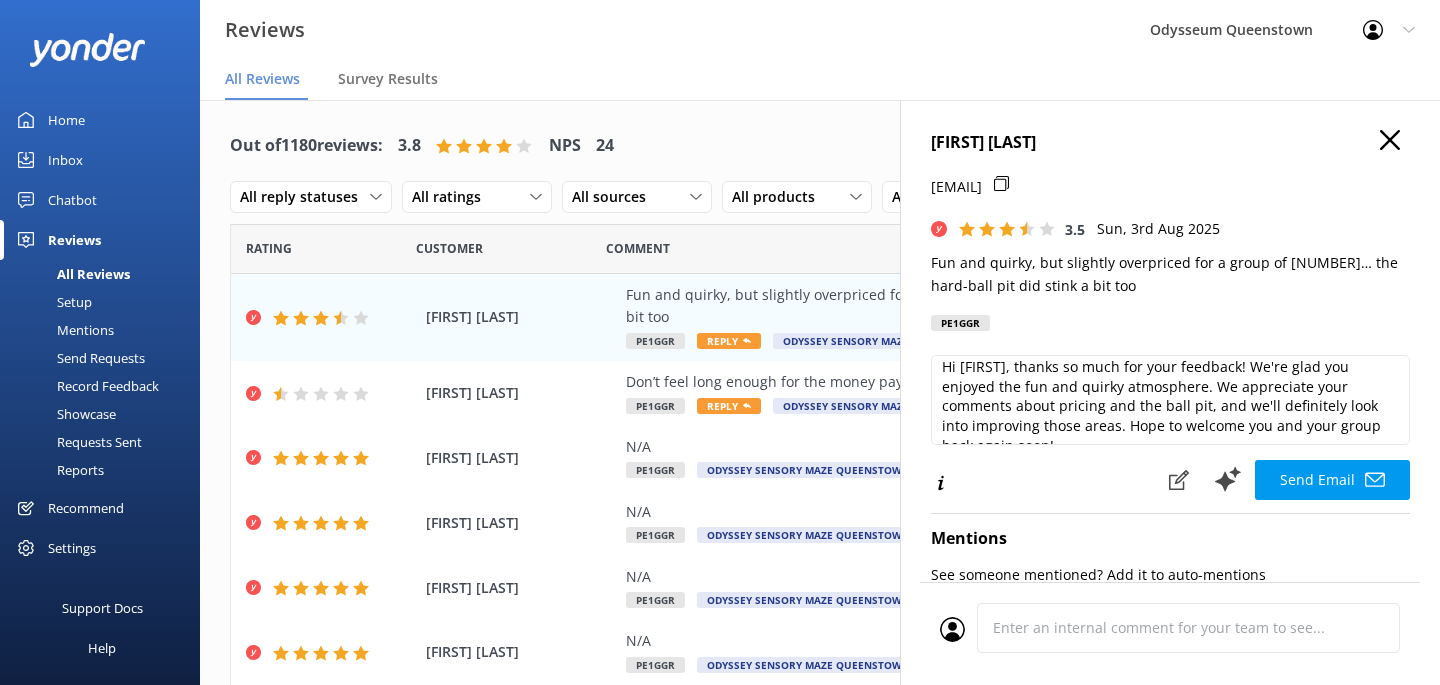scroll, scrollTop: 8, scrollLeft: 0, axis: vertical 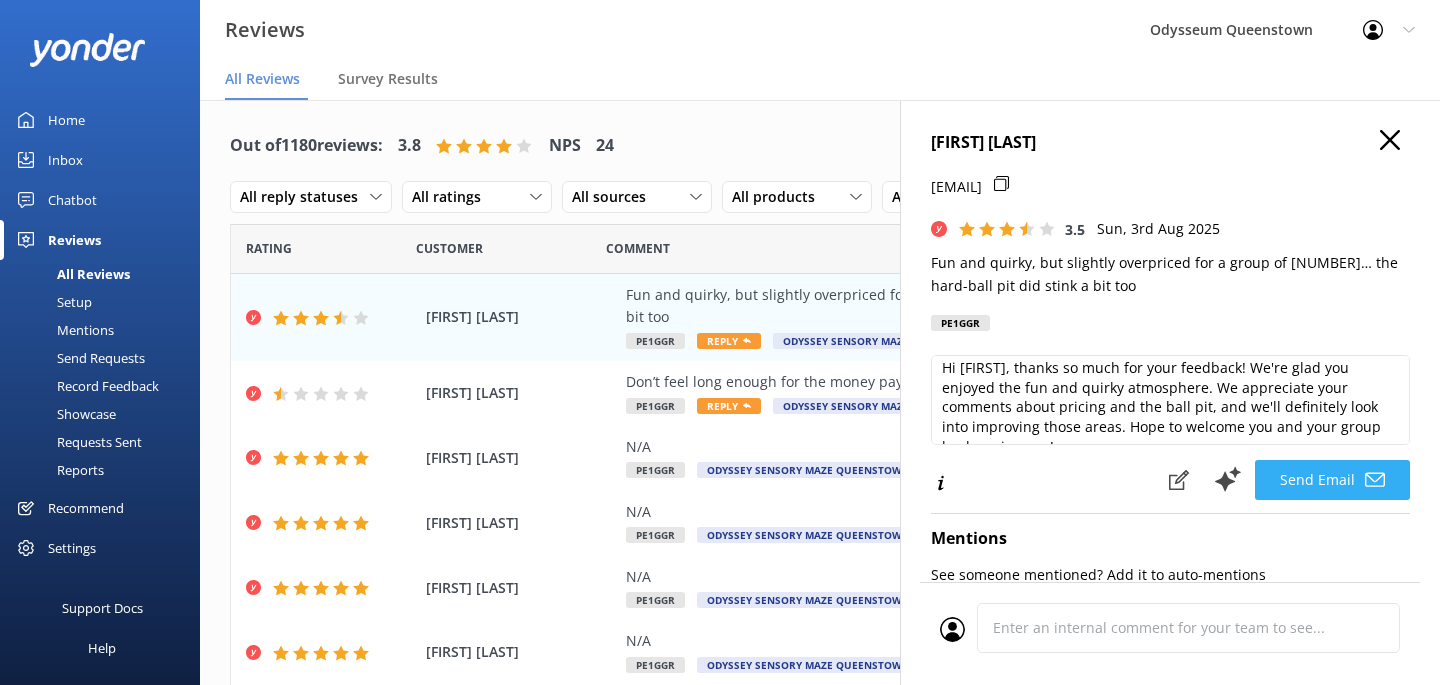 click on "Send Email" at bounding box center [1332, 480] 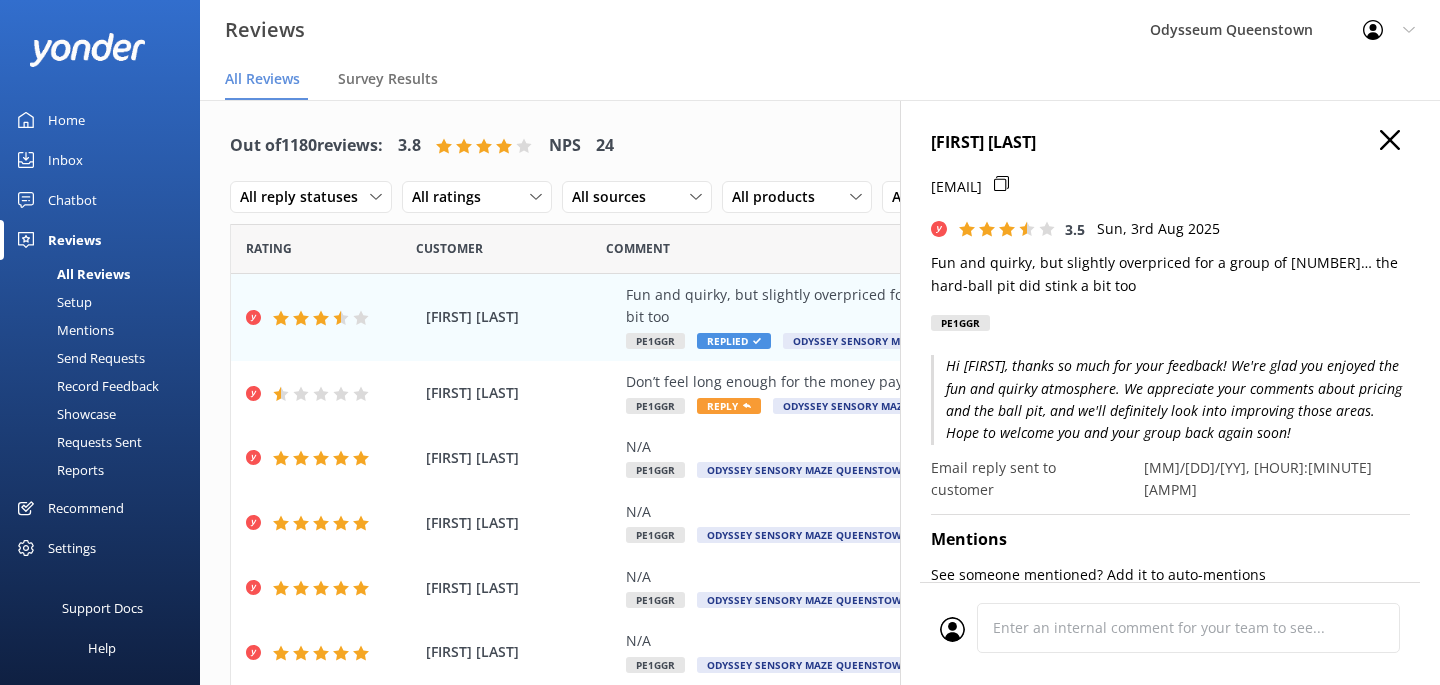 click 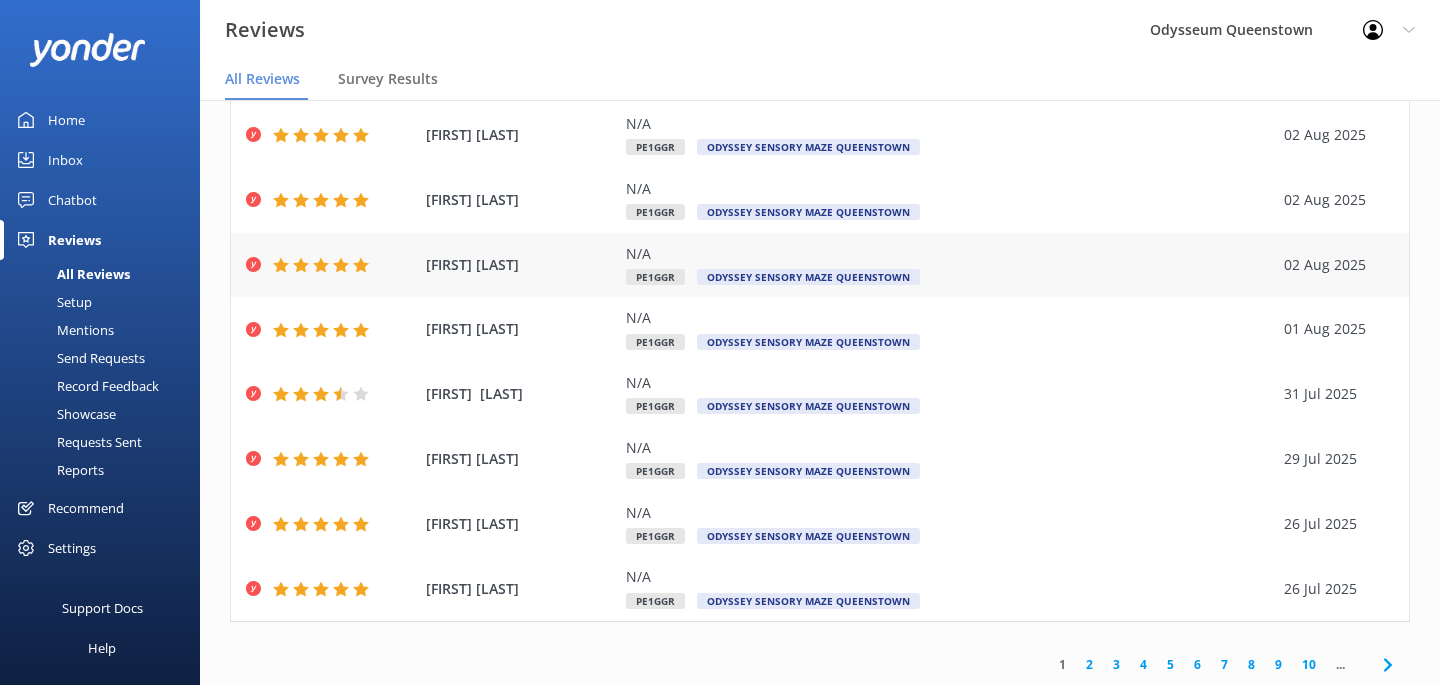 scroll, scrollTop: 295, scrollLeft: 0, axis: vertical 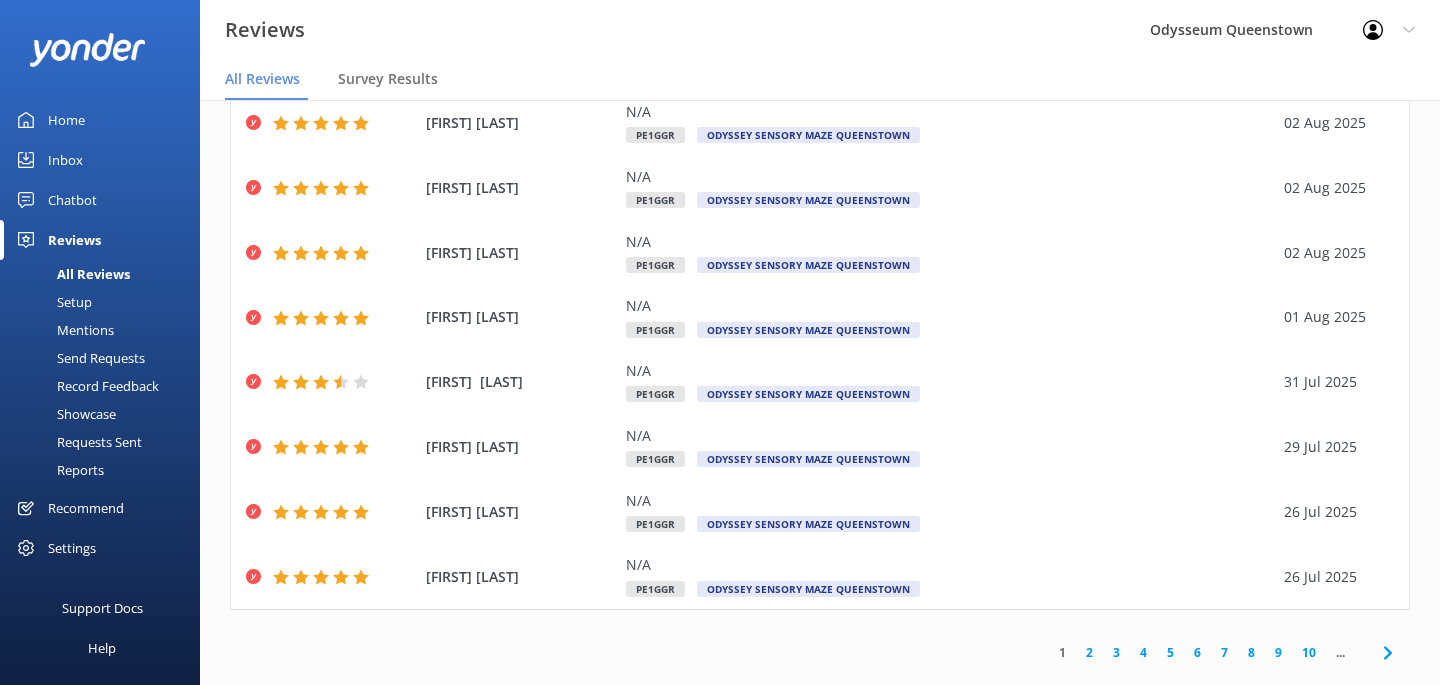 click 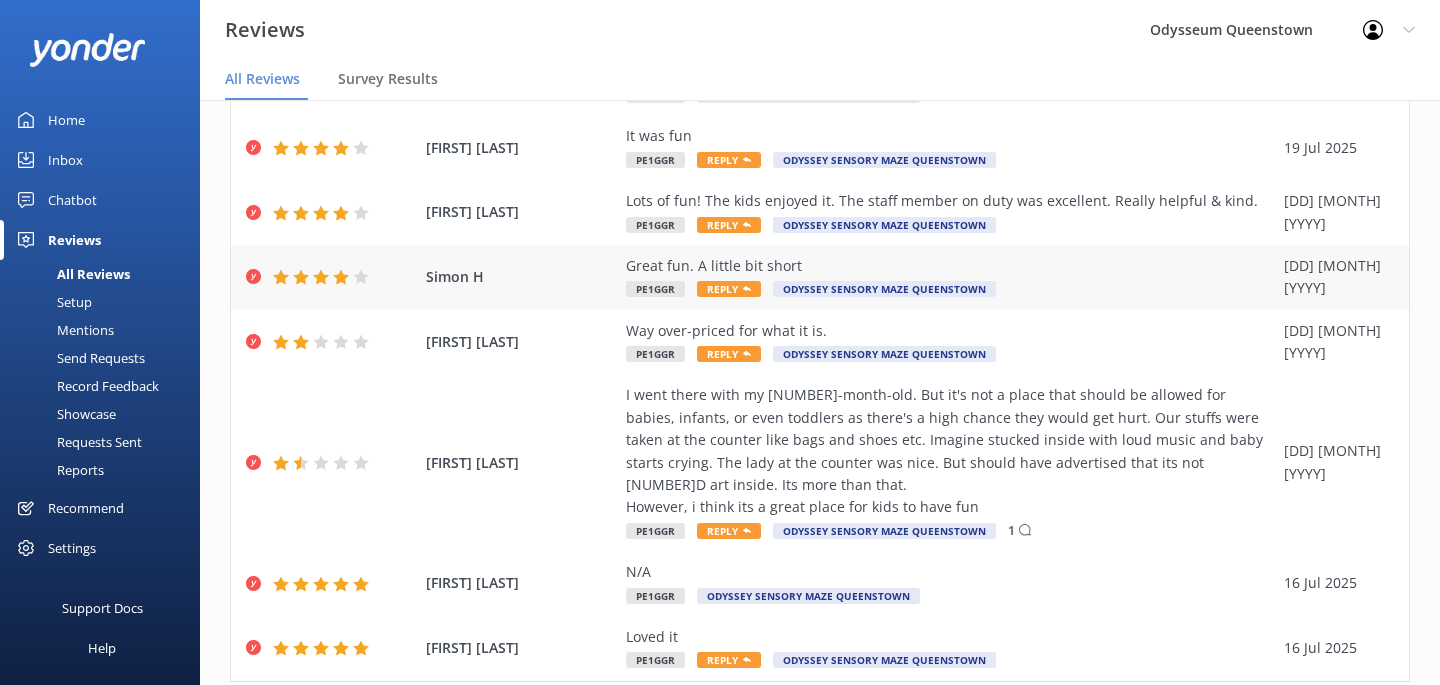 scroll, scrollTop: 318, scrollLeft: 0, axis: vertical 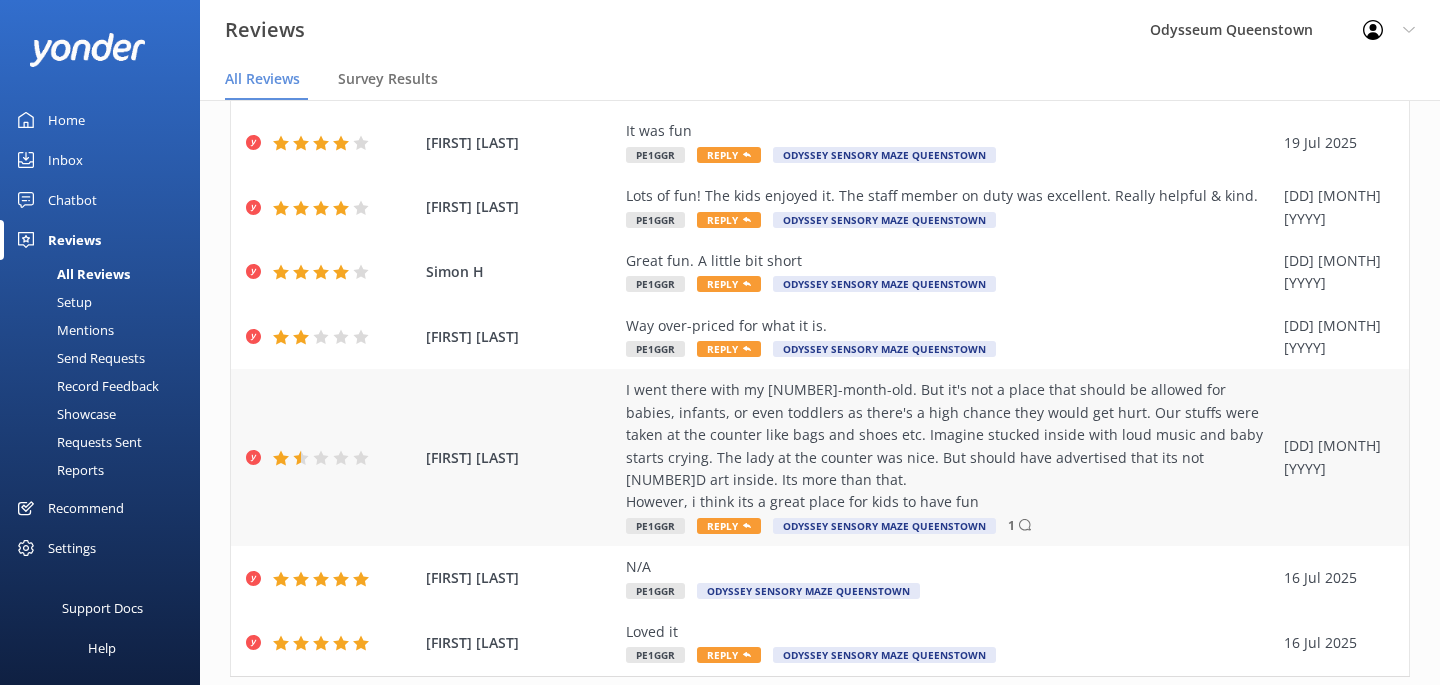 click 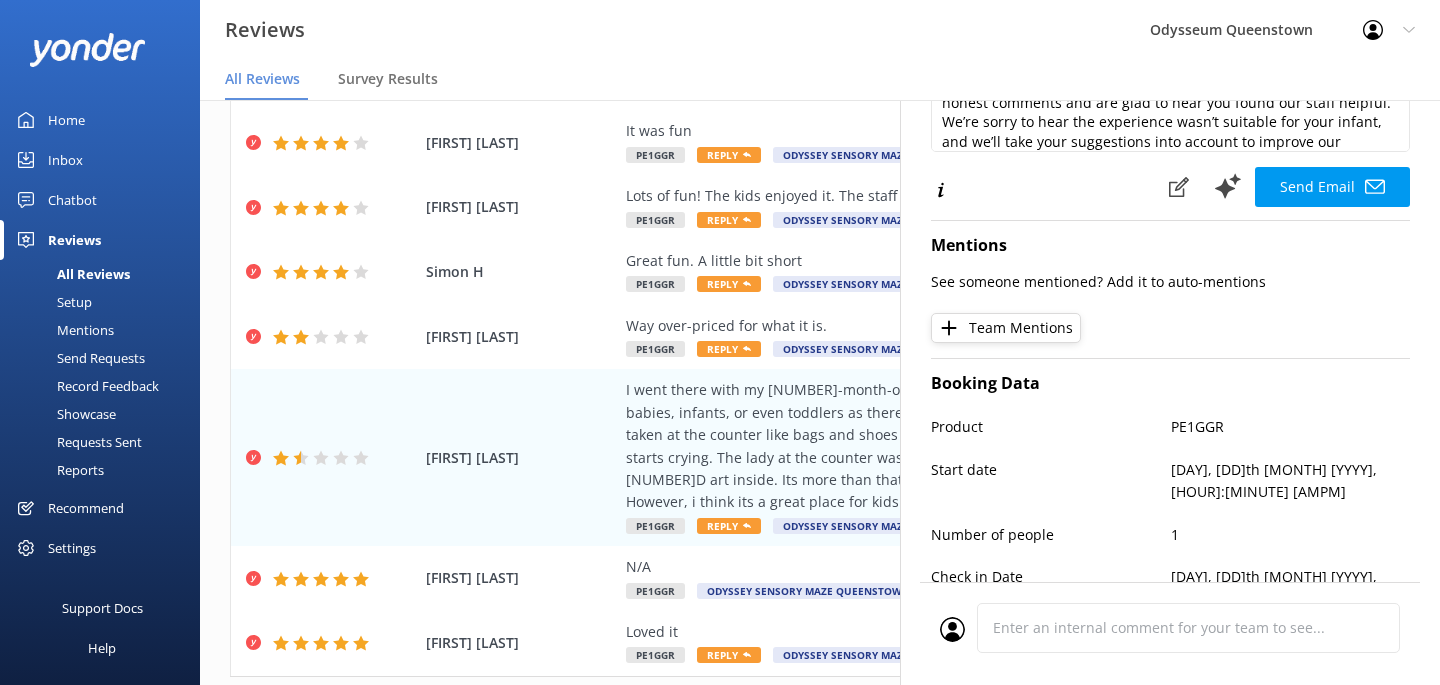 type on "Thank you for sharing your feedback, [FIRST]. We appreciate your honest comments and are glad to hear you found our staff helpful. We’re sorry to hear the experience wasn’t suitable for your infant, and we’ll take your suggestions into account to improve our information for future visitors. Thank you for highlighting the fun aspects for older kids as well." 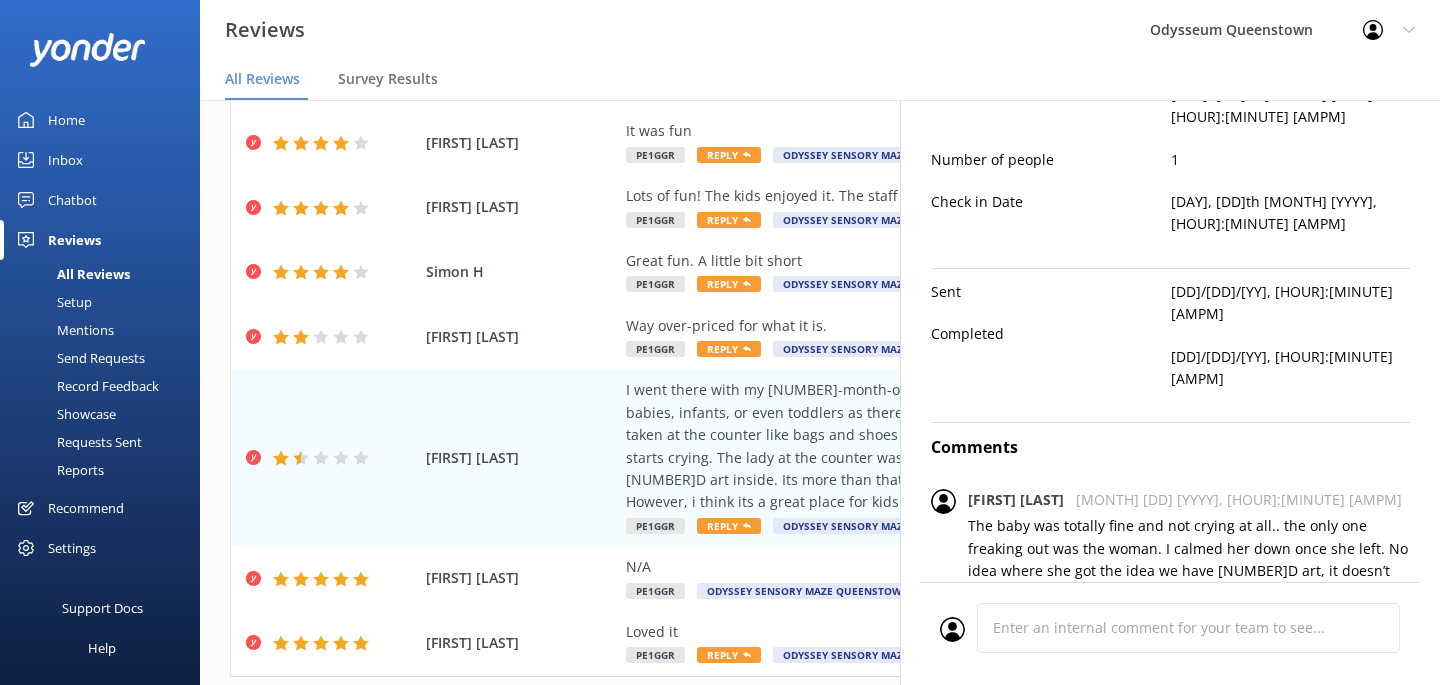 scroll, scrollTop: 769, scrollLeft: 0, axis: vertical 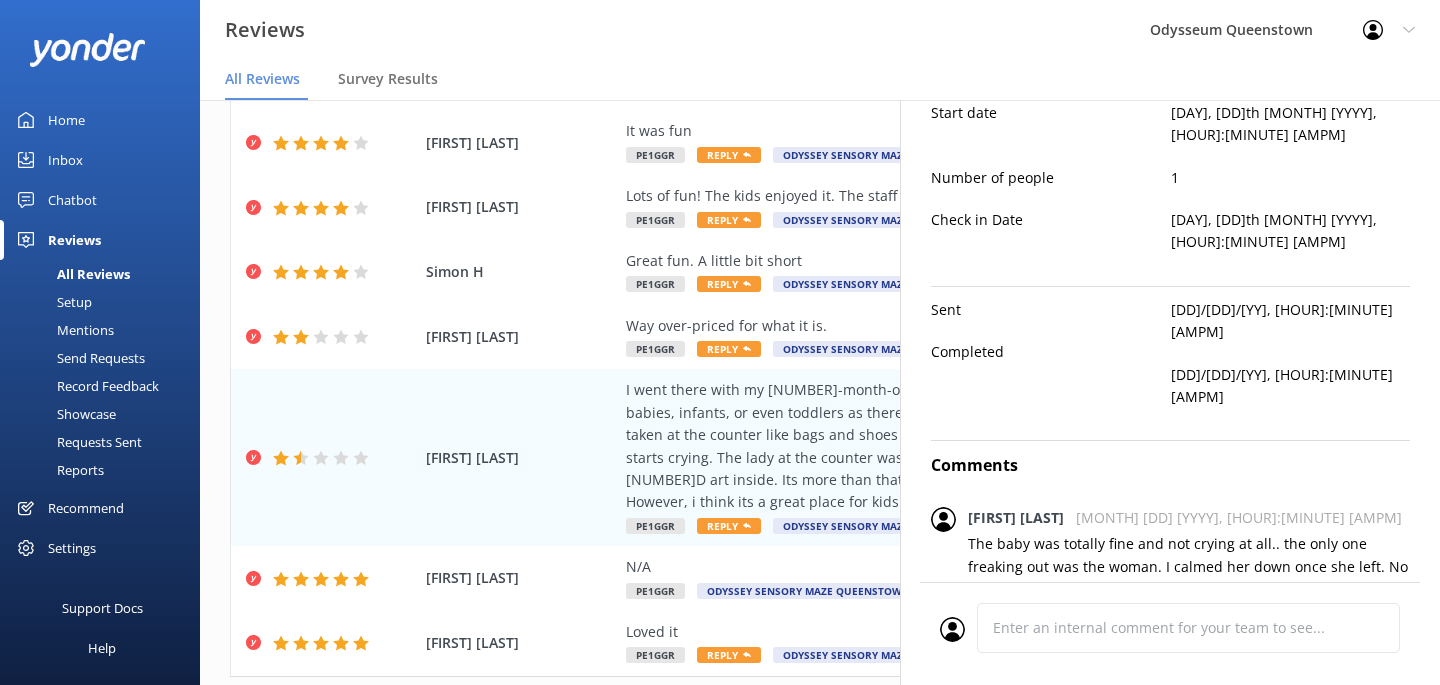 click on "Reviews Odysseum Queenstown Profile Settings Logout" at bounding box center (720, 30) 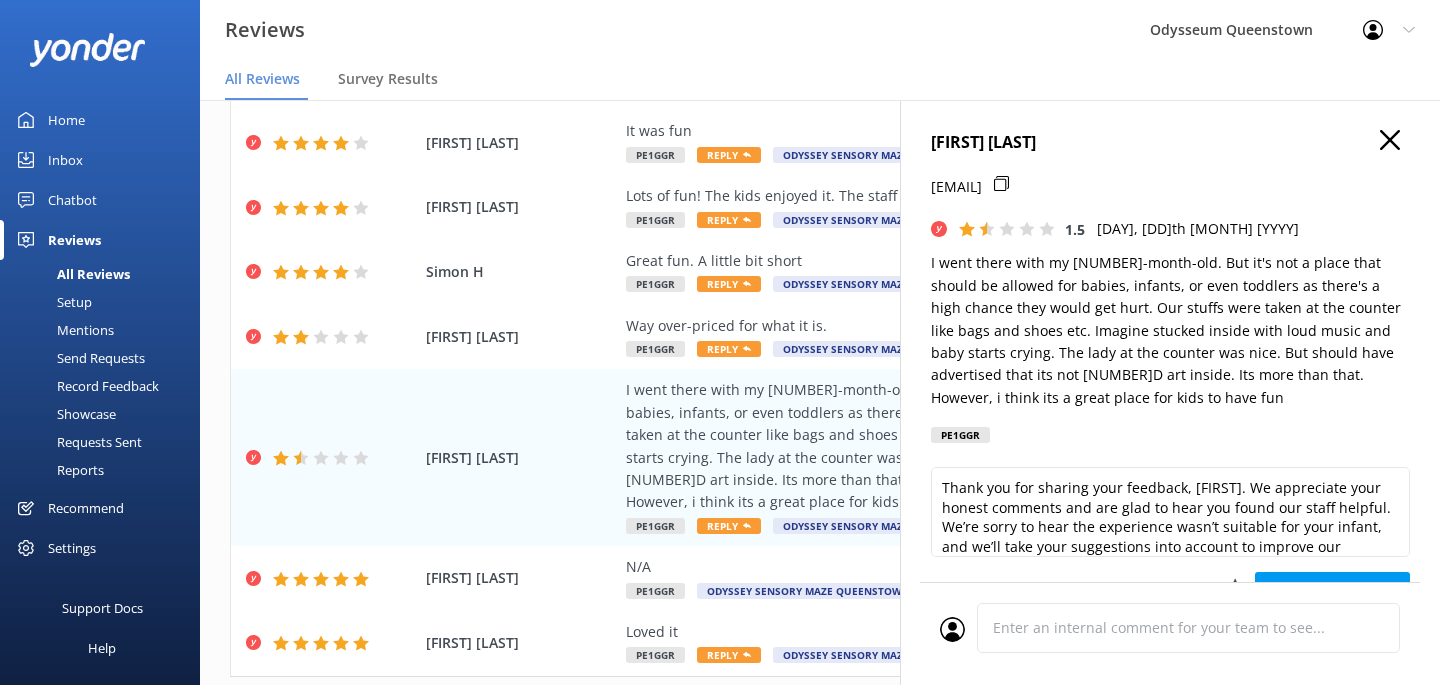 scroll, scrollTop: 0, scrollLeft: 0, axis: both 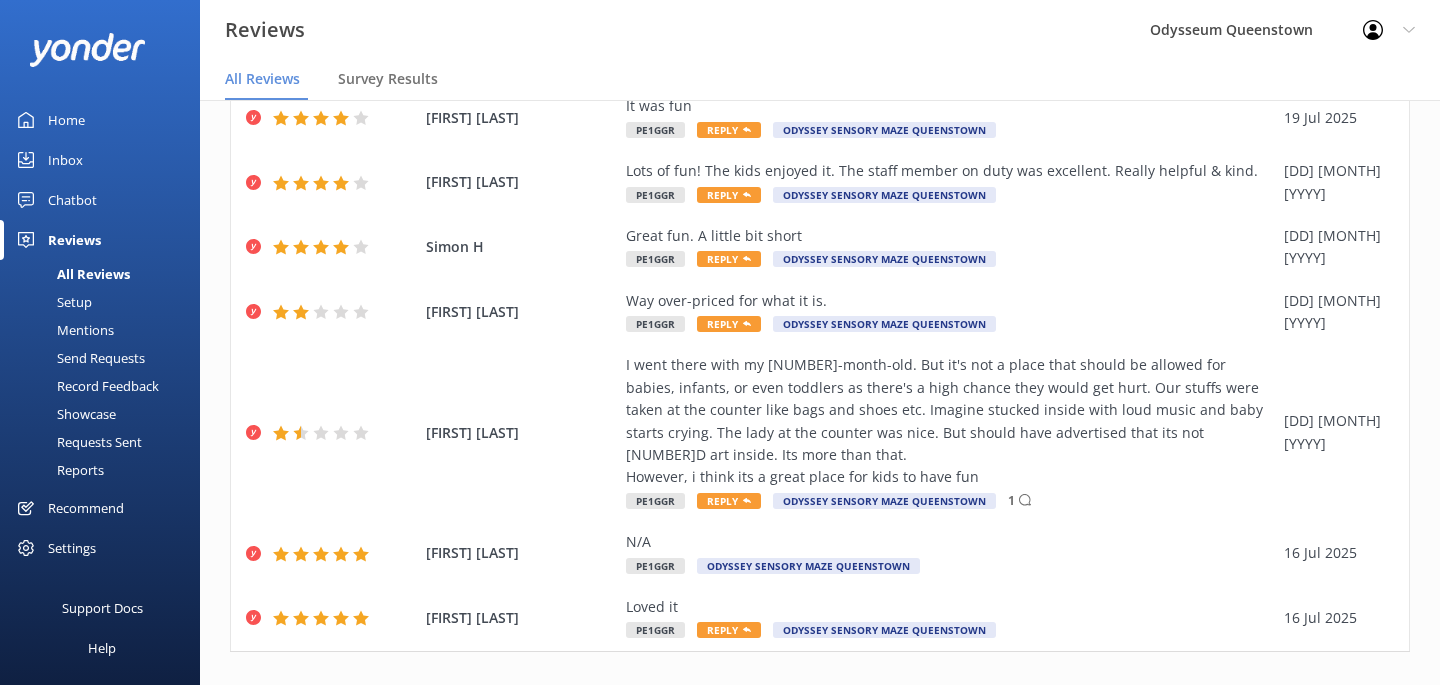 click on "3" at bounding box center (1116, 694) 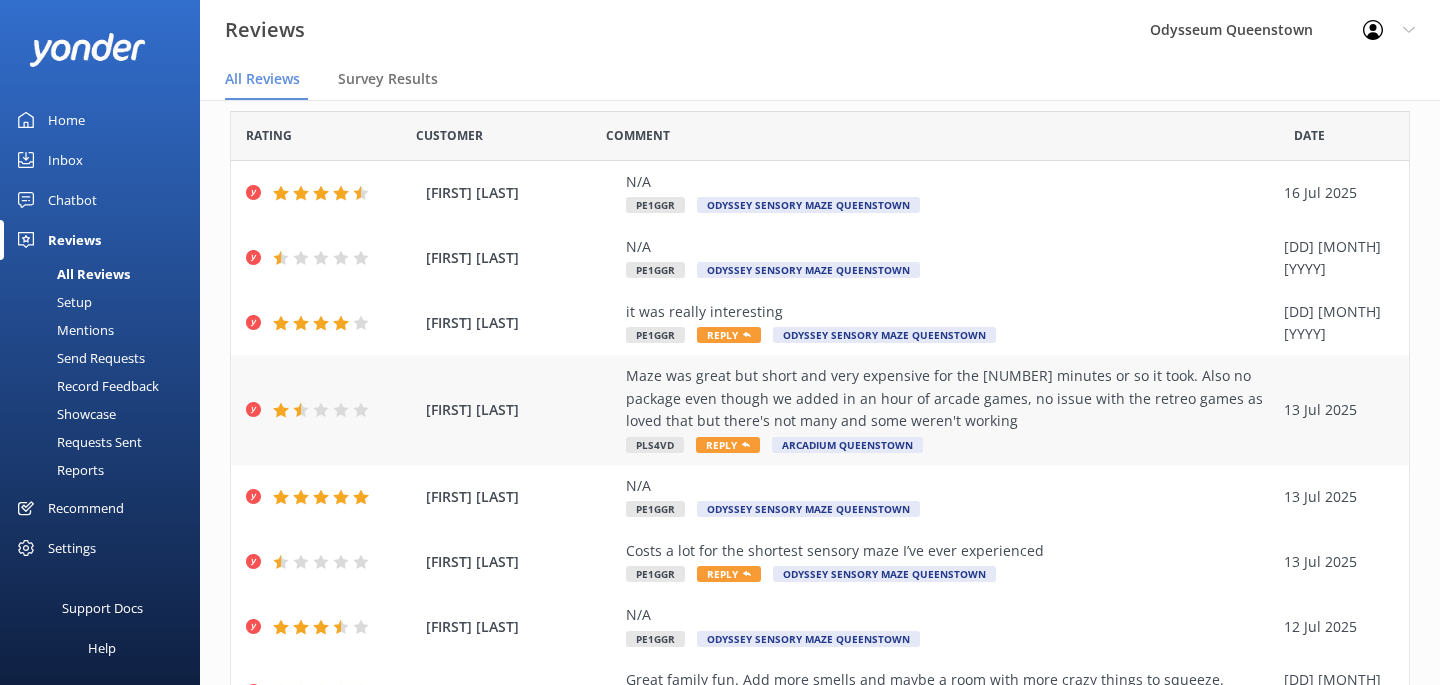 scroll, scrollTop: 122, scrollLeft: 0, axis: vertical 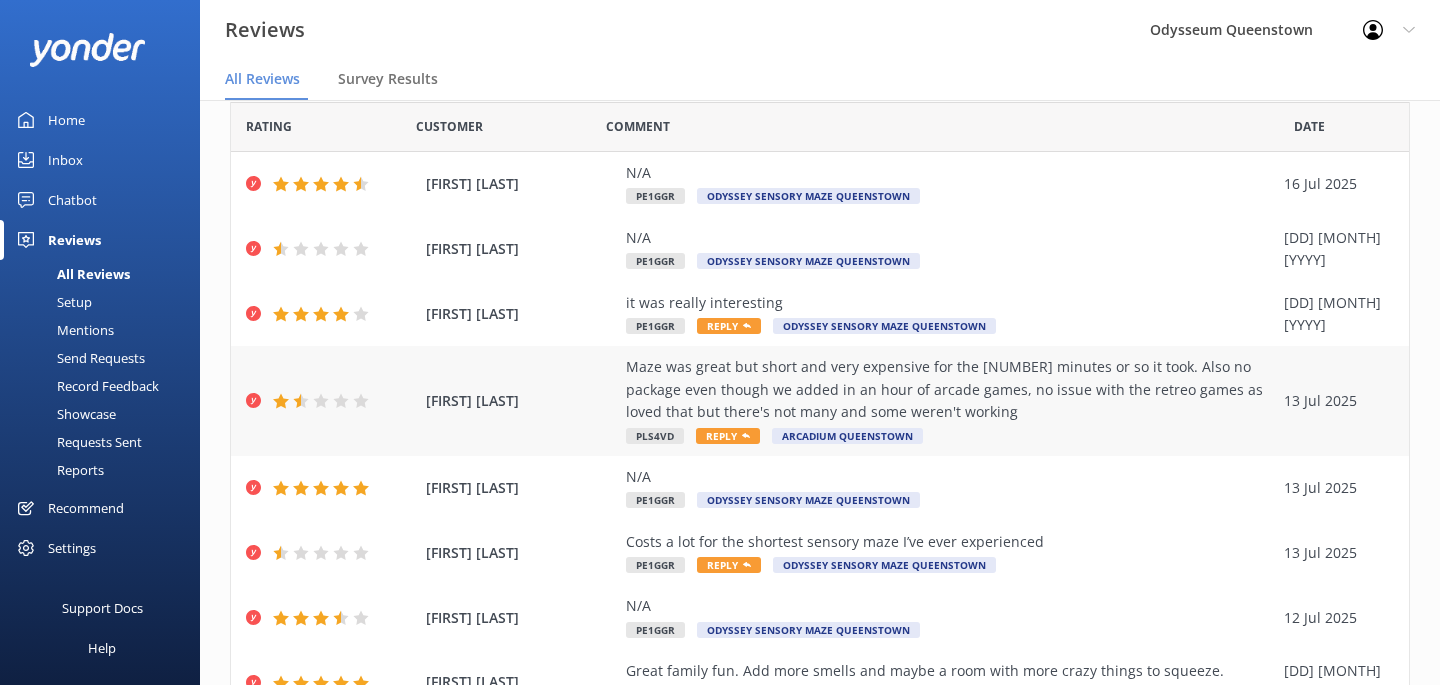 click on "Maze was great but short and very expensive for the [NUMBER] minutes or so it took. Also no package even though we added in an hour of arcade games, no issue with the retreo games as loved that but there's not many and some weren't working" at bounding box center [950, 389] 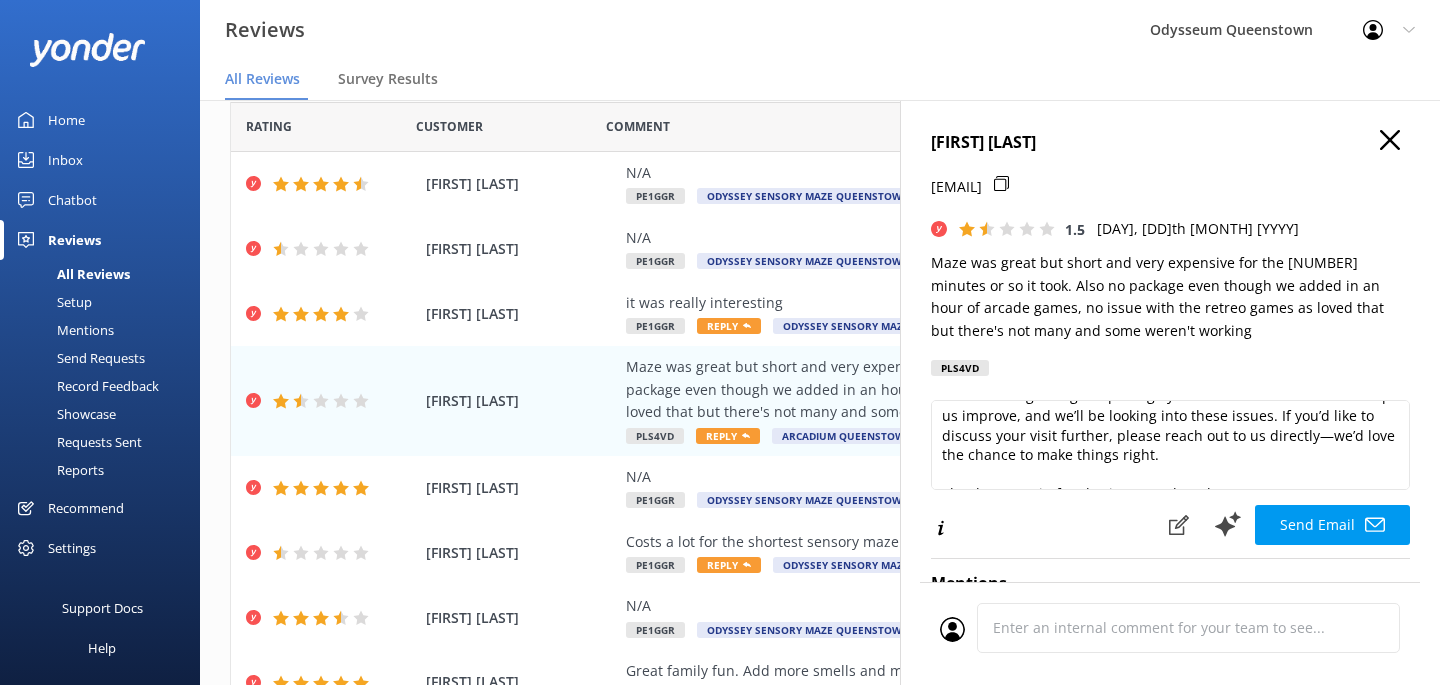 scroll, scrollTop: 99, scrollLeft: 0, axis: vertical 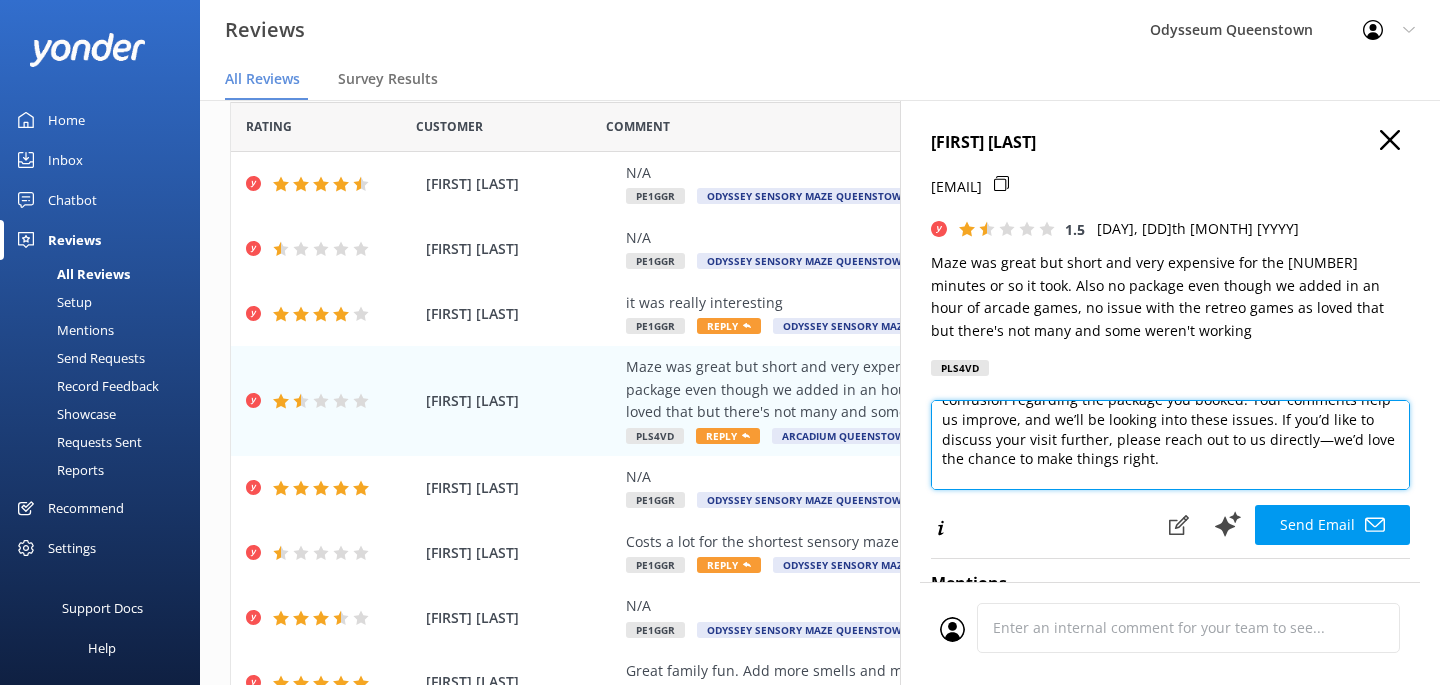 click on "Hi [FIRST],
Thank you for your feedback. We're glad you enjoyed the maze and retro games, but we're sorry to hear you felt the experience was too short and some games weren't working. We also apologize for any confusion regarding the package you booked. Your comments help us improve, and we’ll be looking into these issues. If you’d like to discuss your visit further, please reach out to us directly—we’d love the chance to make things right.
Thank you again for sharing your thoughts.
—The Team" at bounding box center [1170, 445] 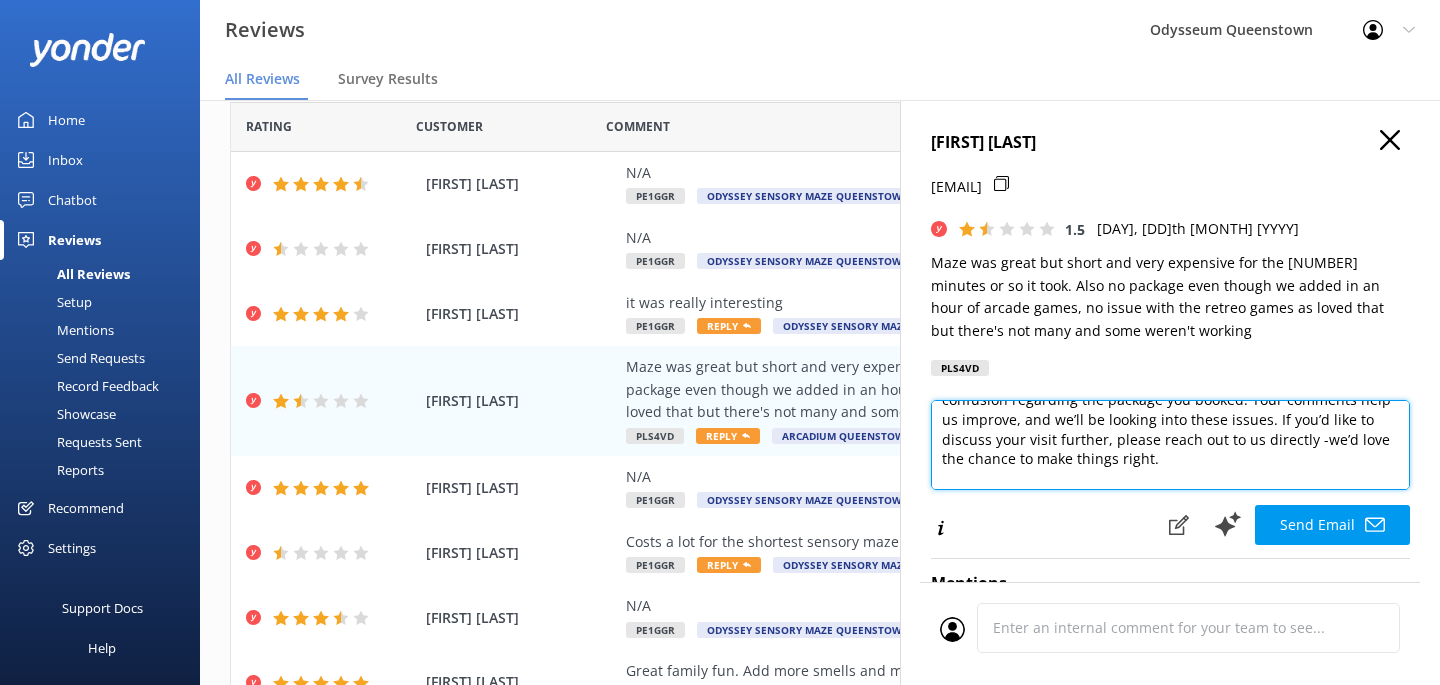 type on "Hi [FIRST],
Thank you for your feedback. We're glad you enjoyed the maze and retro games, but we're sorry to hear you felt the experience was too short and some games weren't working. We also apologize for any confusion regarding the package you booked. Your comments help us improve, and we’ll be looking into these issues. If you’d like to discuss your visit further, please reach out to us directly - we’d love the chance to make things right.
Thank you again for sharing your thoughts.
—The Team" 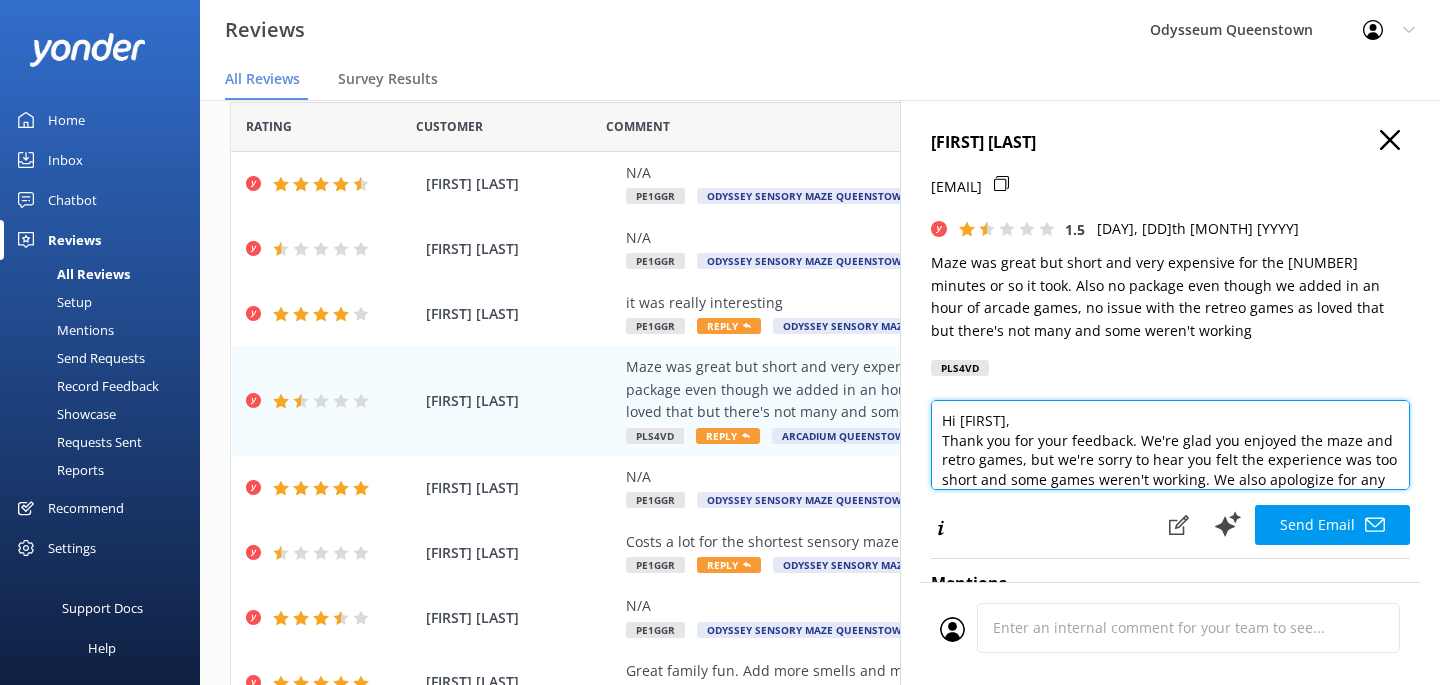 scroll, scrollTop: 0, scrollLeft: 0, axis: both 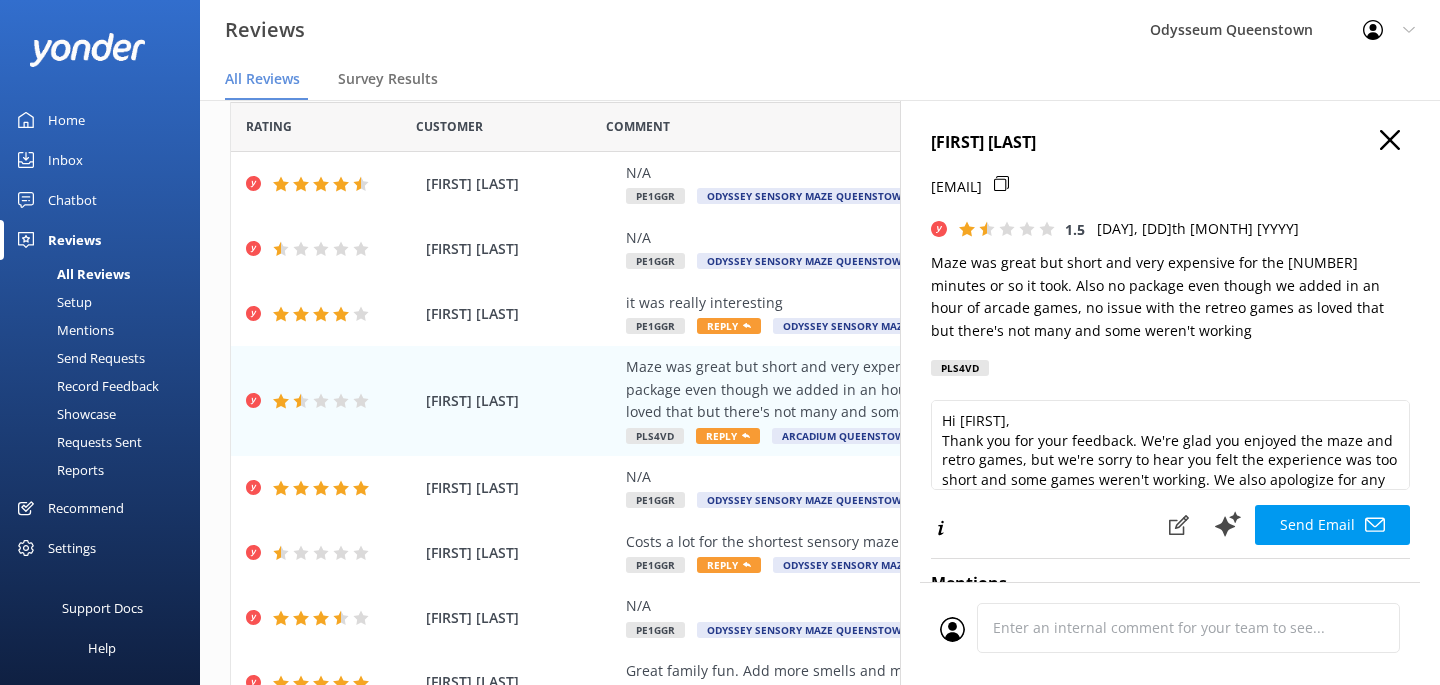 click 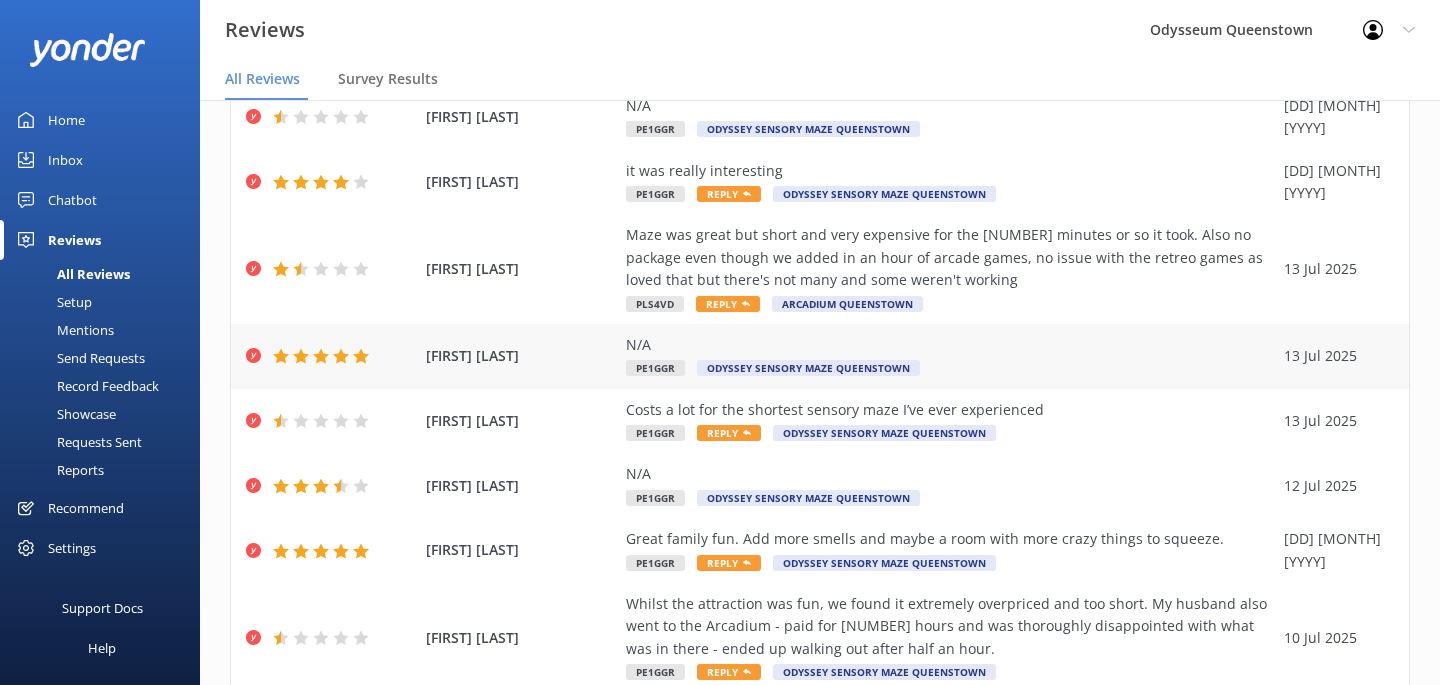 scroll, scrollTop: 395, scrollLeft: 0, axis: vertical 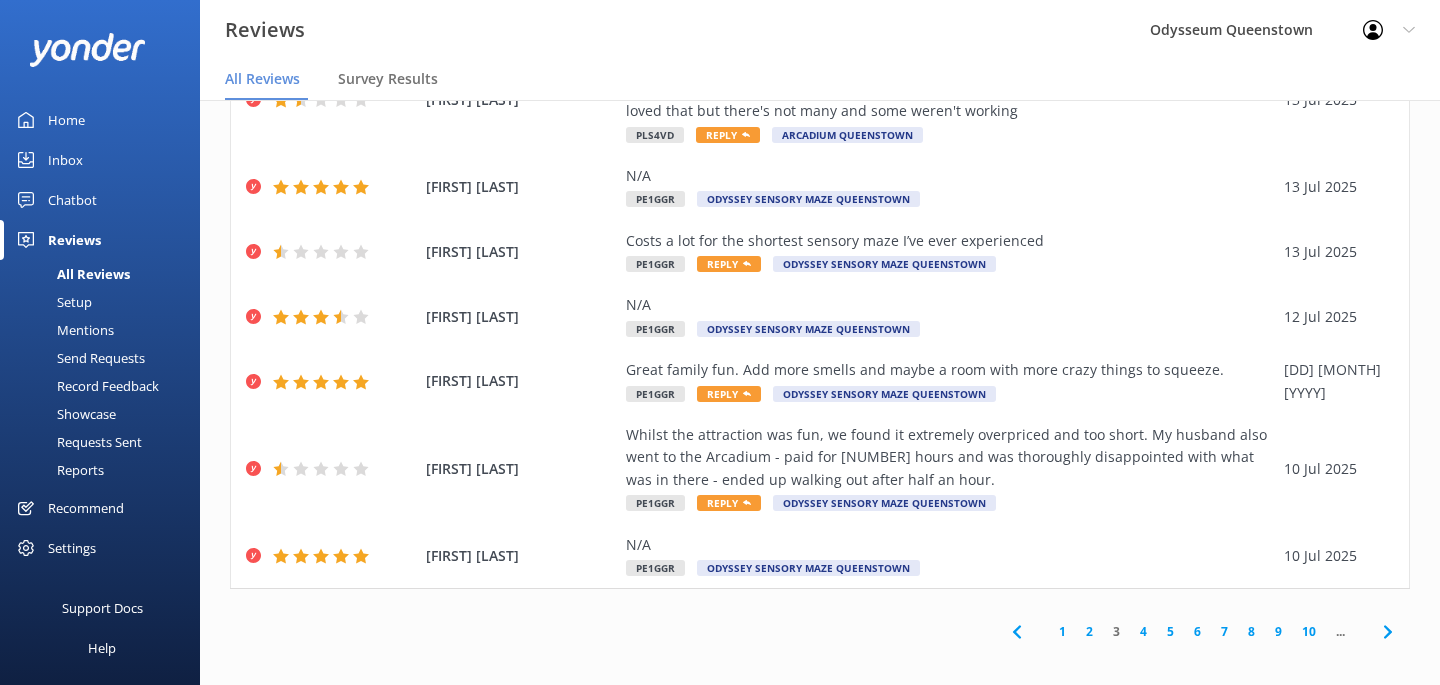 click on "1" at bounding box center (1062, 631) 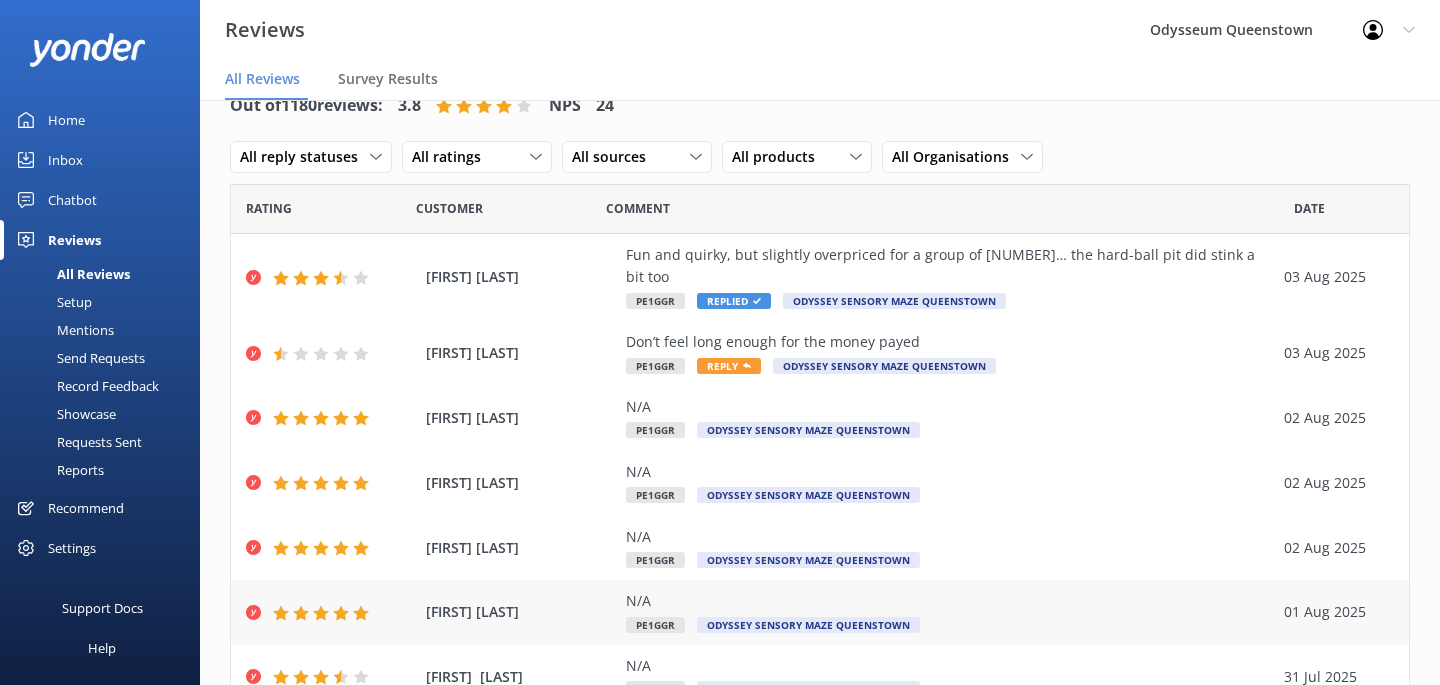 scroll, scrollTop: -1, scrollLeft: 0, axis: vertical 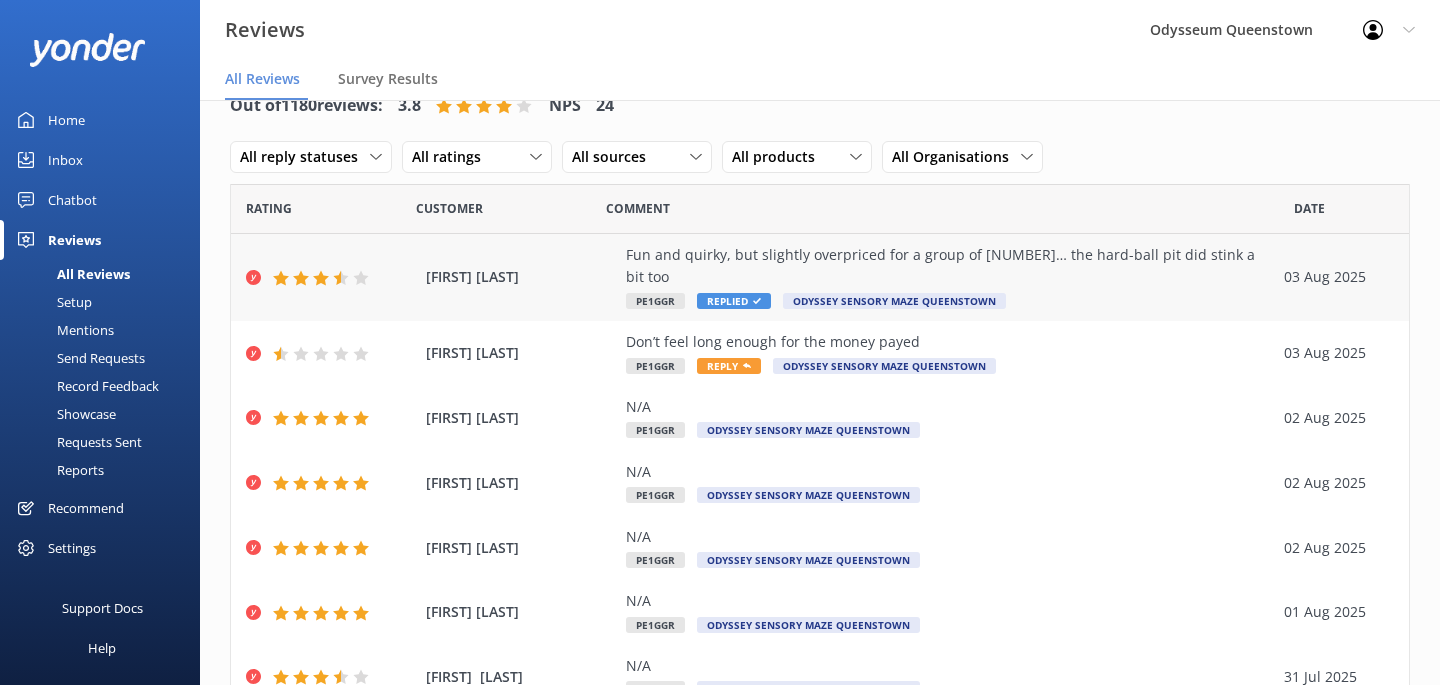 click on "Fun and quirky, but slightly overpriced for a group of [NUMBER]… the hard-ball pit did stink a bit too" at bounding box center (950, 266) 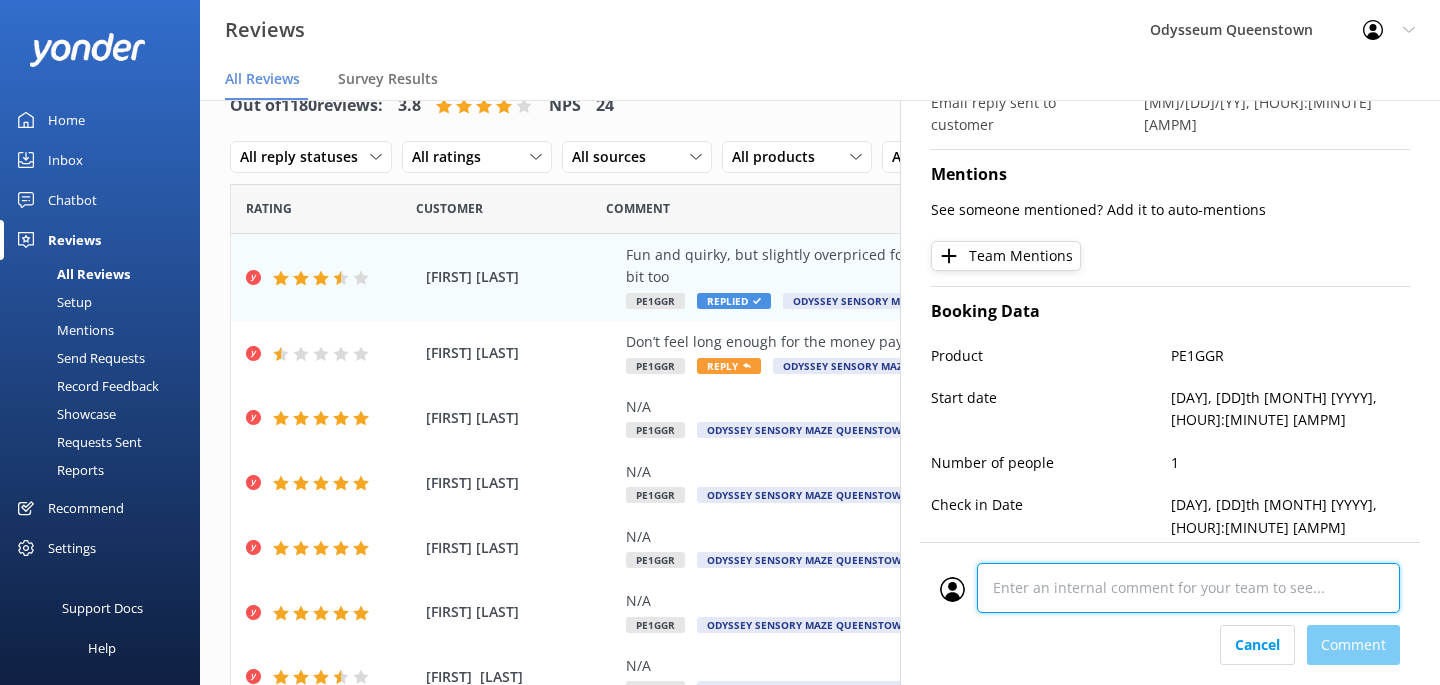 scroll, scrollTop: 395, scrollLeft: 0, axis: vertical 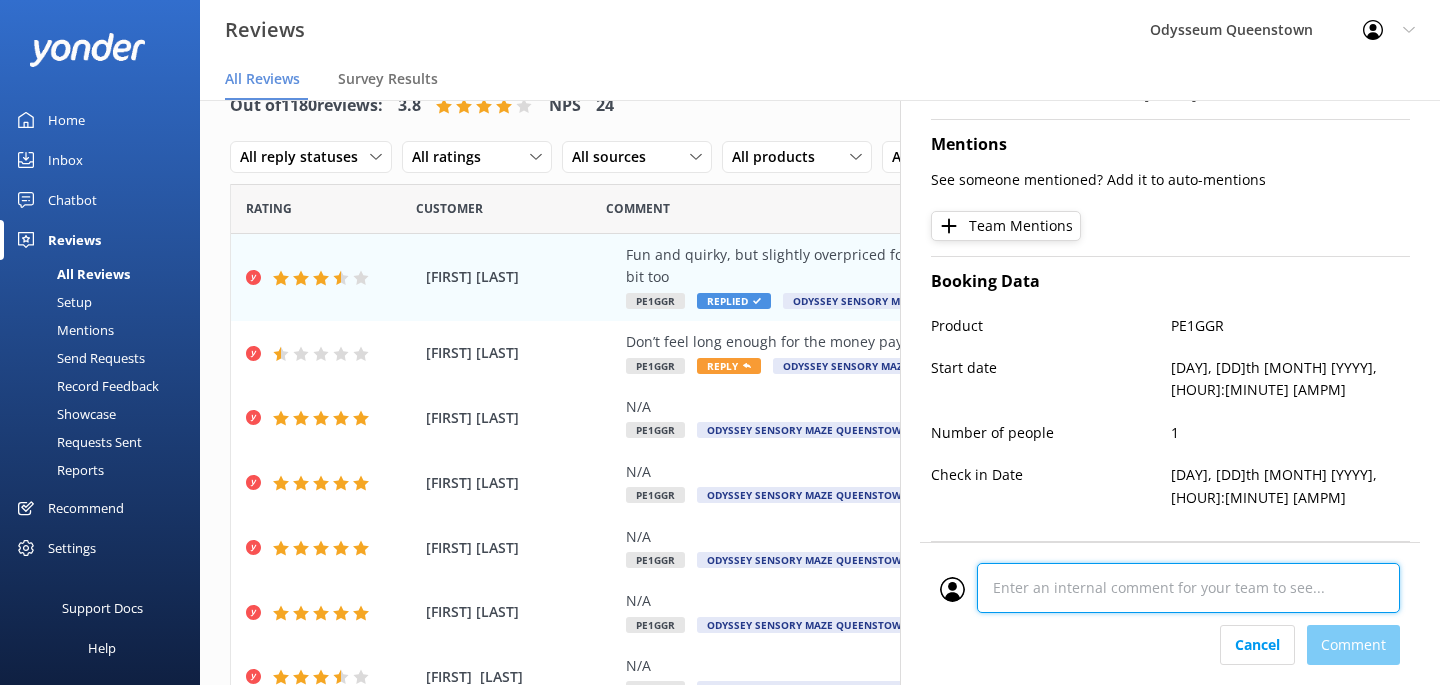 click at bounding box center (1170, 594) 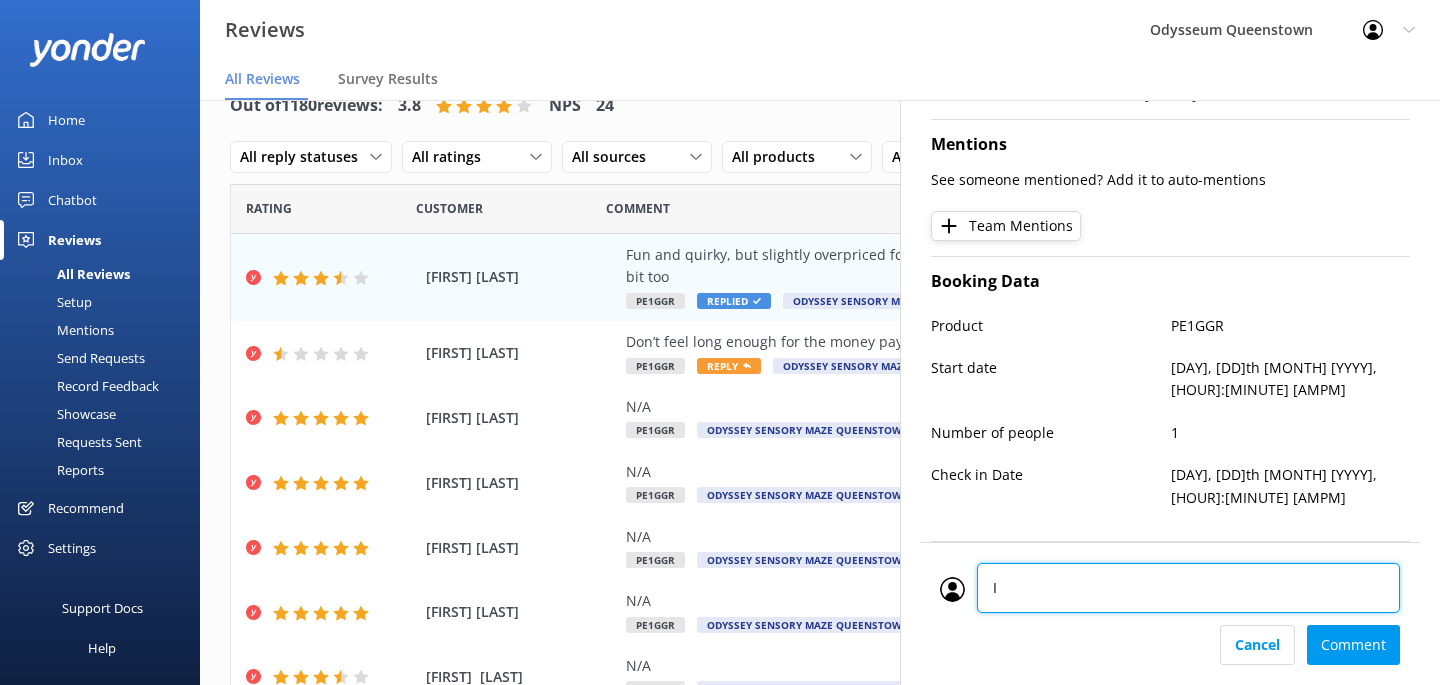 type on "I" 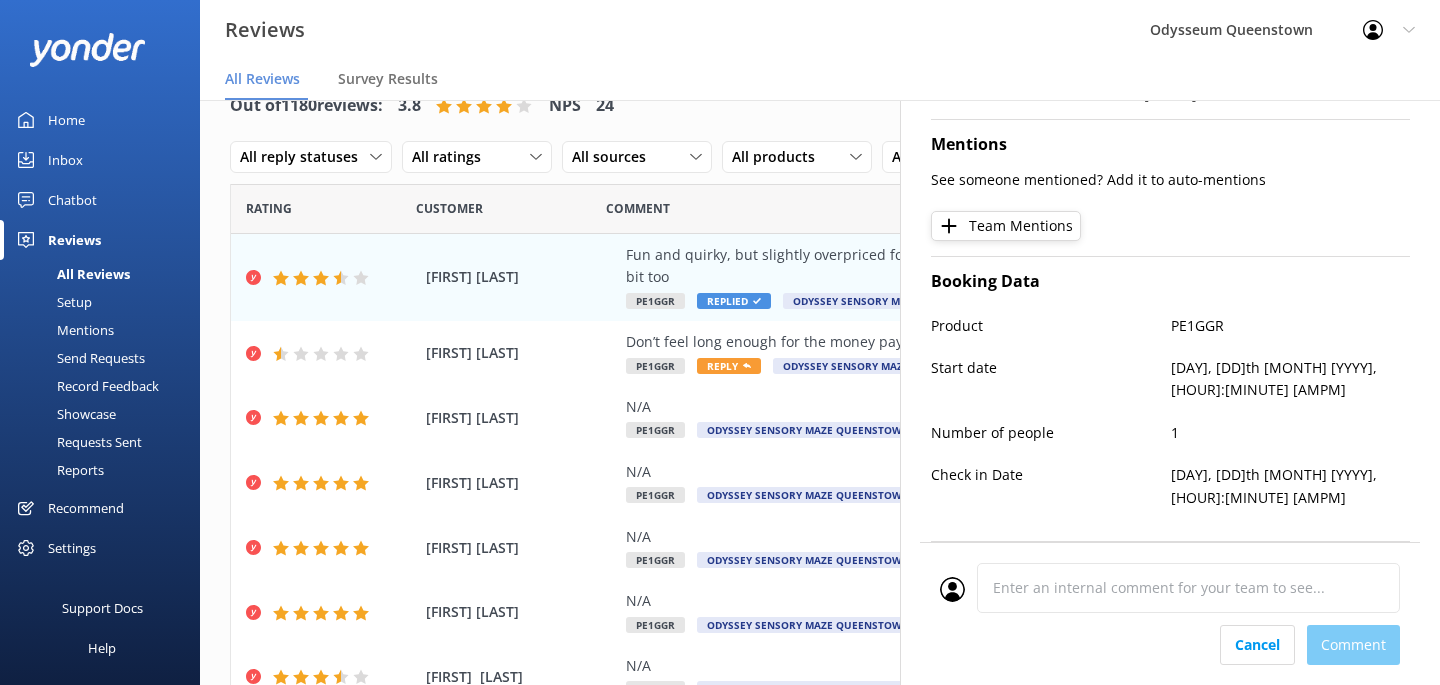 click on "All Reviews Survey Results" at bounding box center (820, 80) 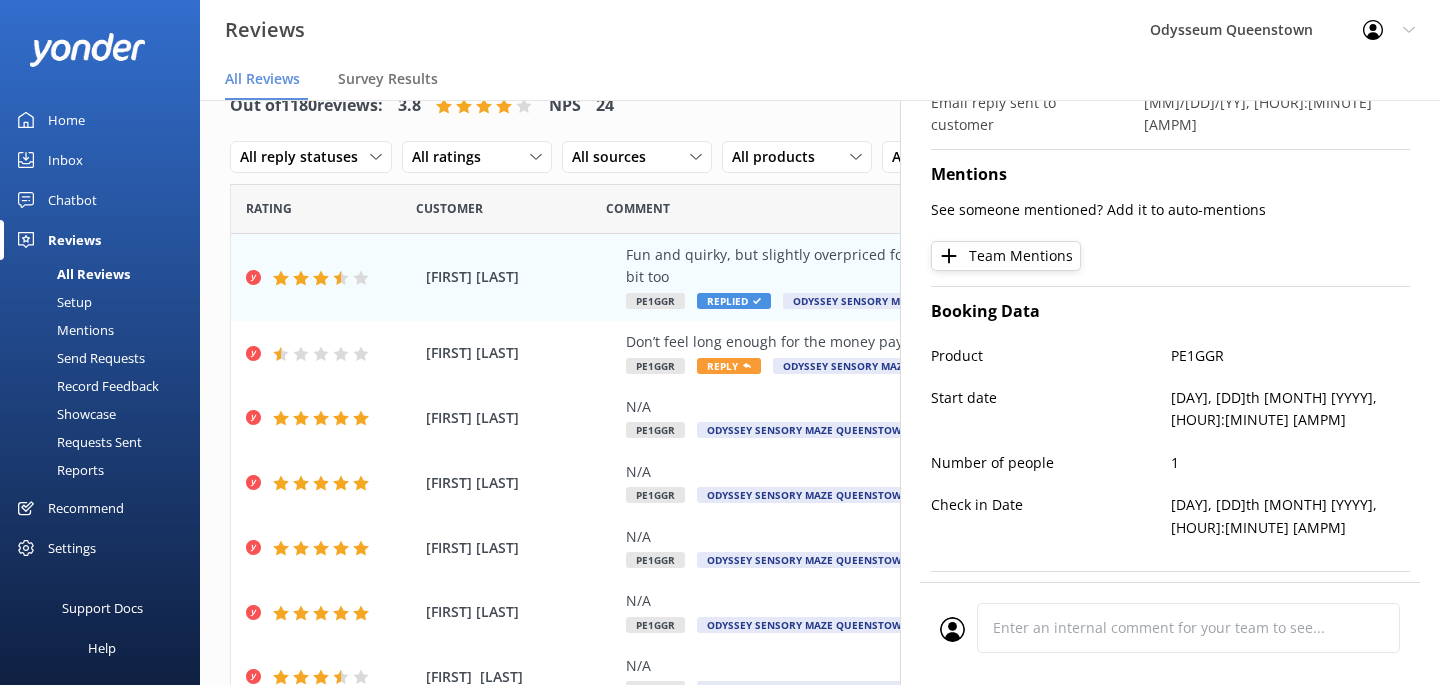 click on "Reviews Odysseum Queenstown Profile Settings Logout" at bounding box center (720, 30) 